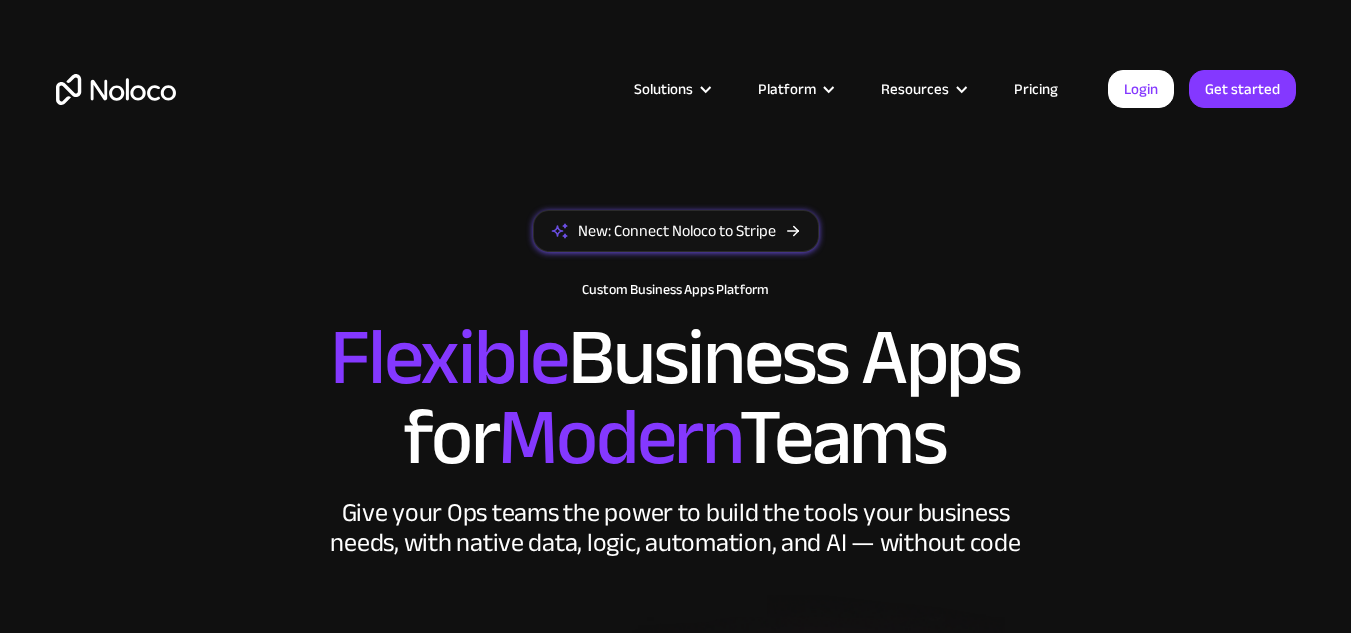 scroll, scrollTop: 0, scrollLeft: 0, axis: both 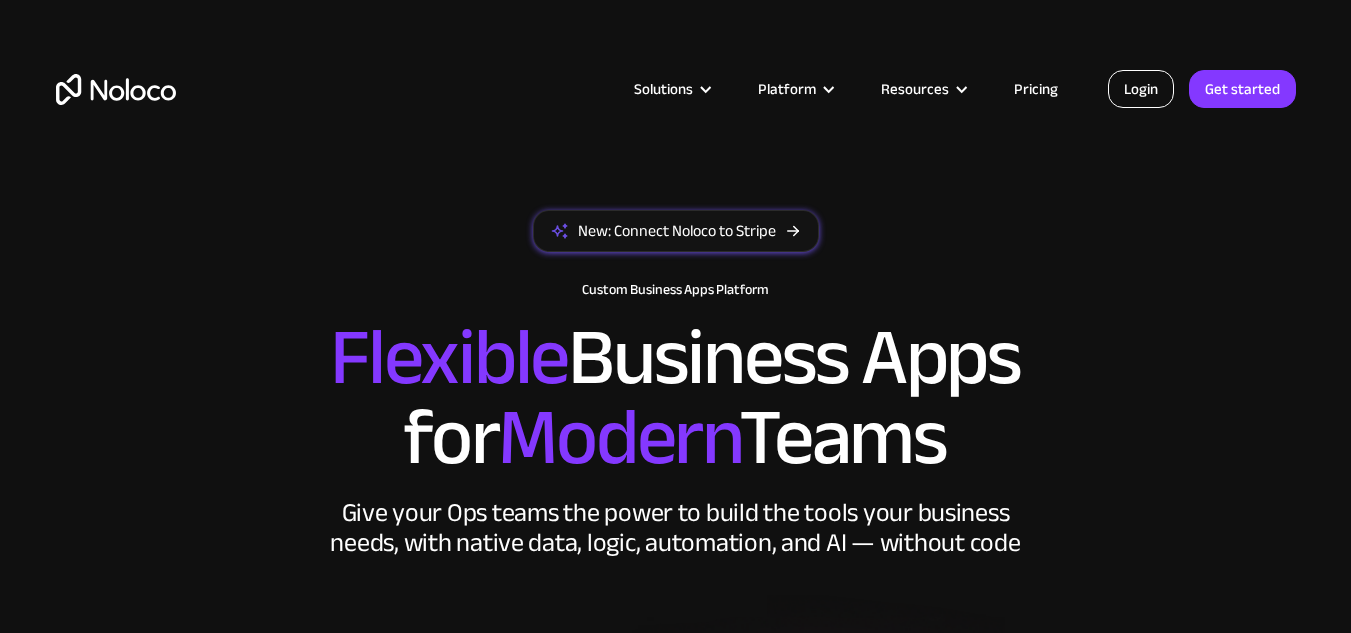 click on "Login" at bounding box center [1141, 89] 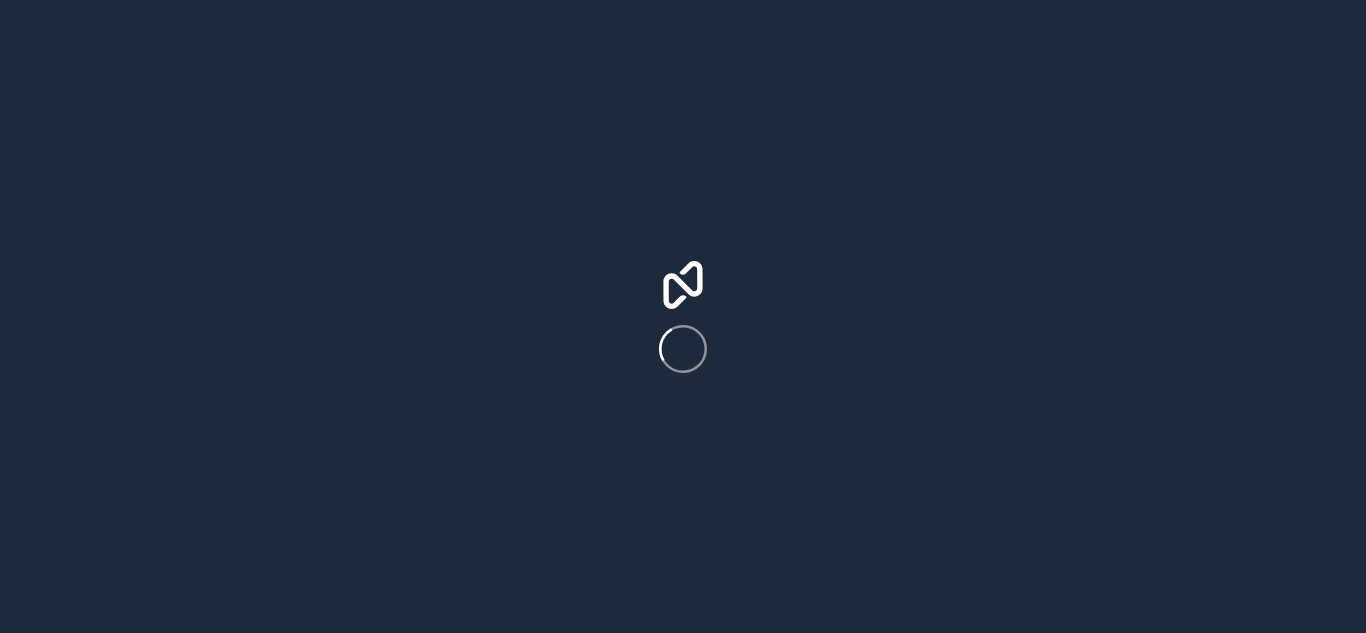scroll, scrollTop: 0, scrollLeft: 0, axis: both 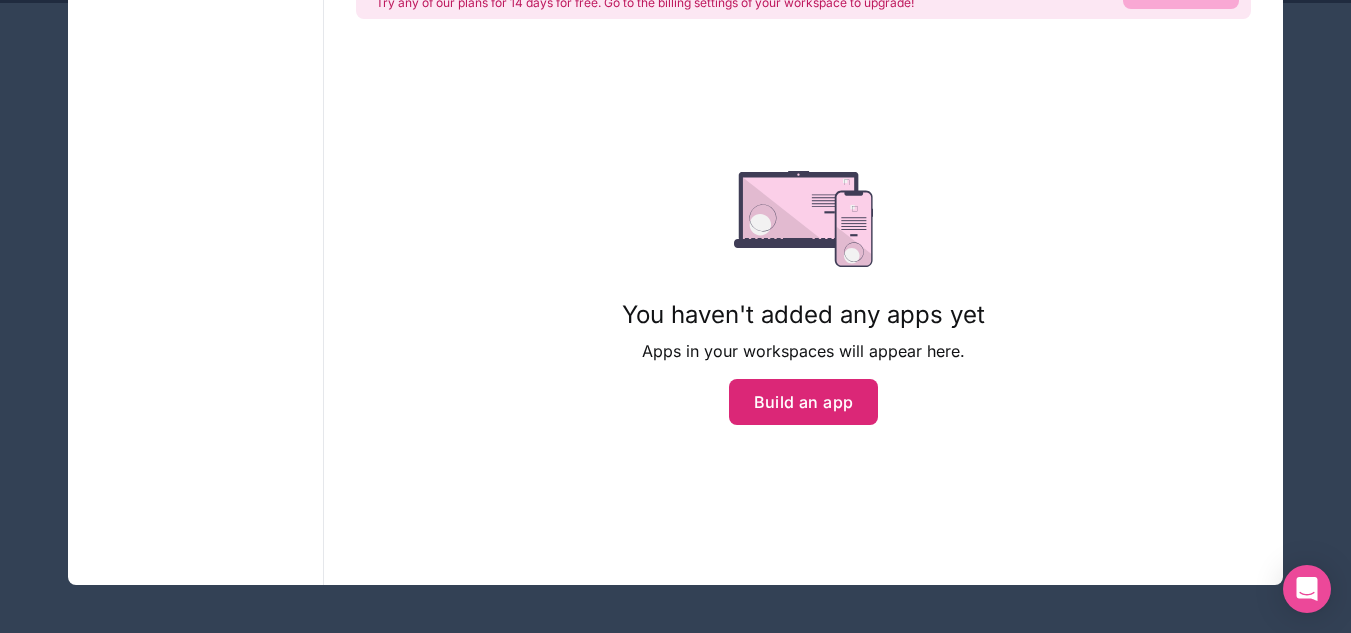 click on "Build an app" at bounding box center (804, 402) 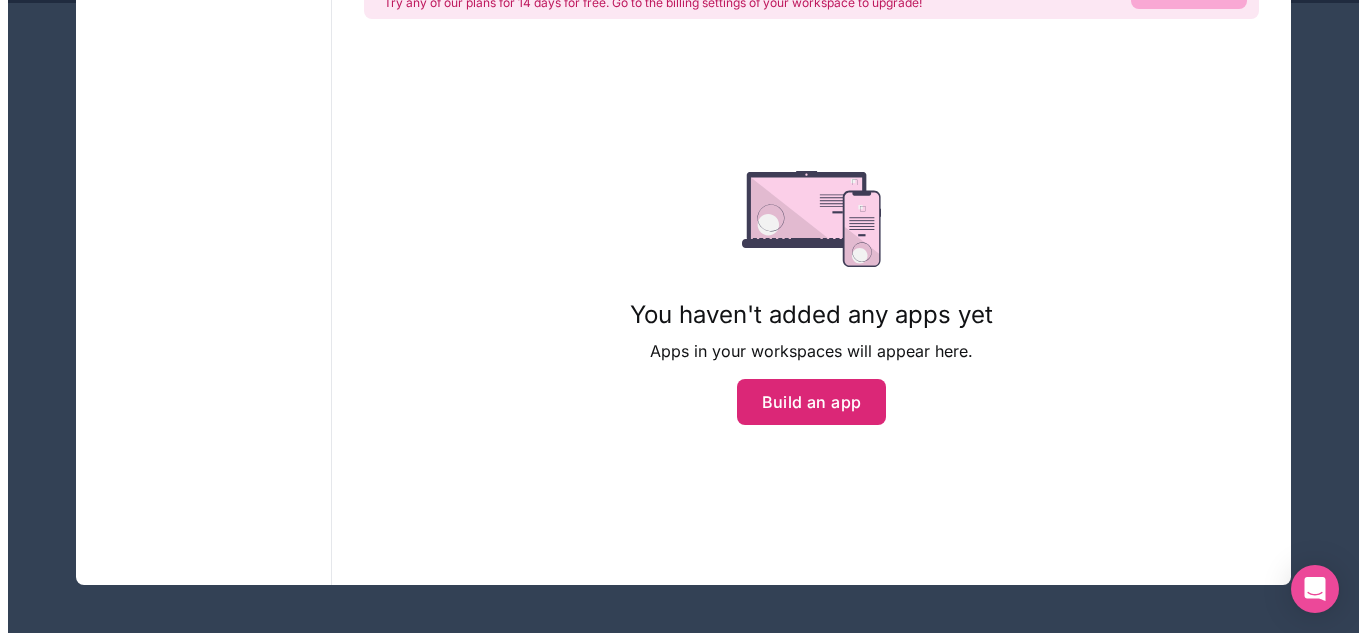 scroll, scrollTop: 0, scrollLeft: 0, axis: both 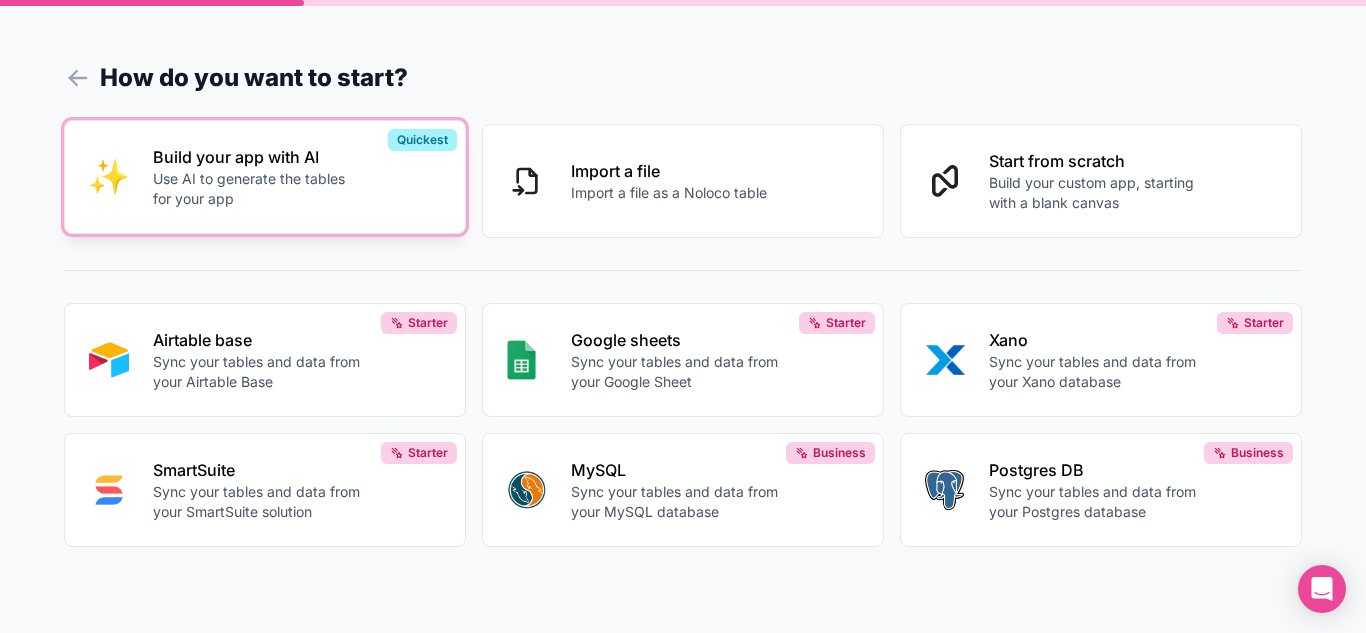 click on "Use AI to generate the tables for your app" at bounding box center [257, 189] 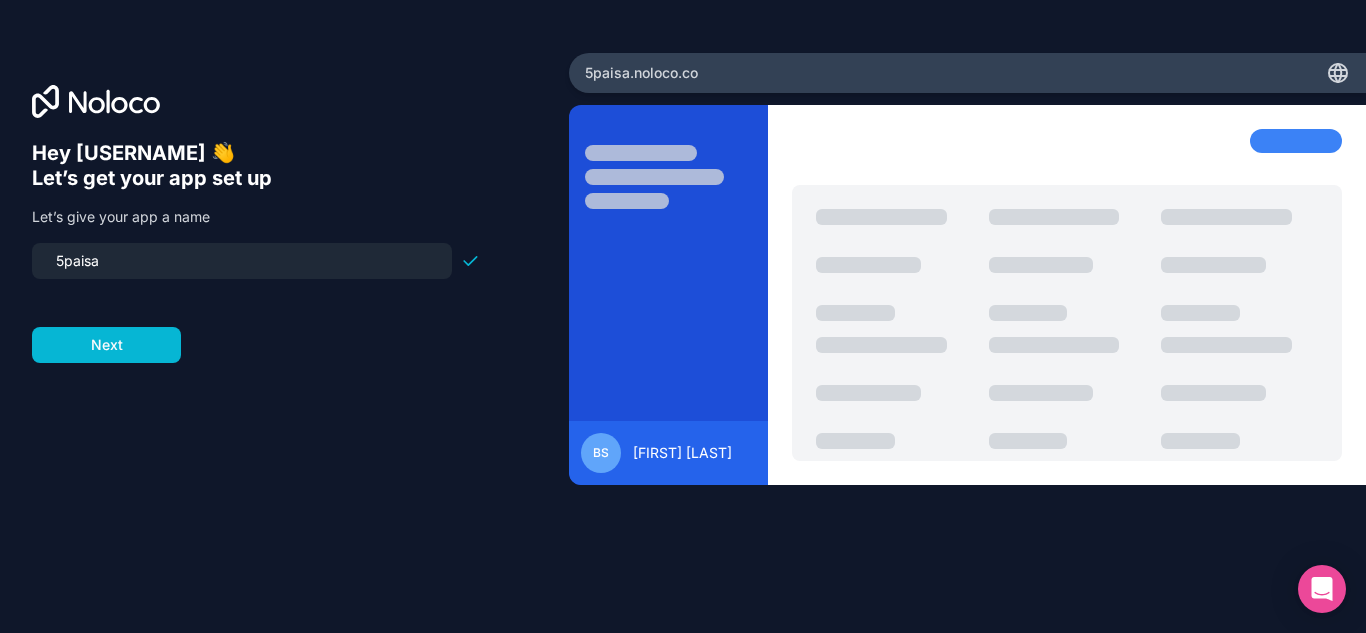 click on "5paisa" at bounding box center (242, 261) 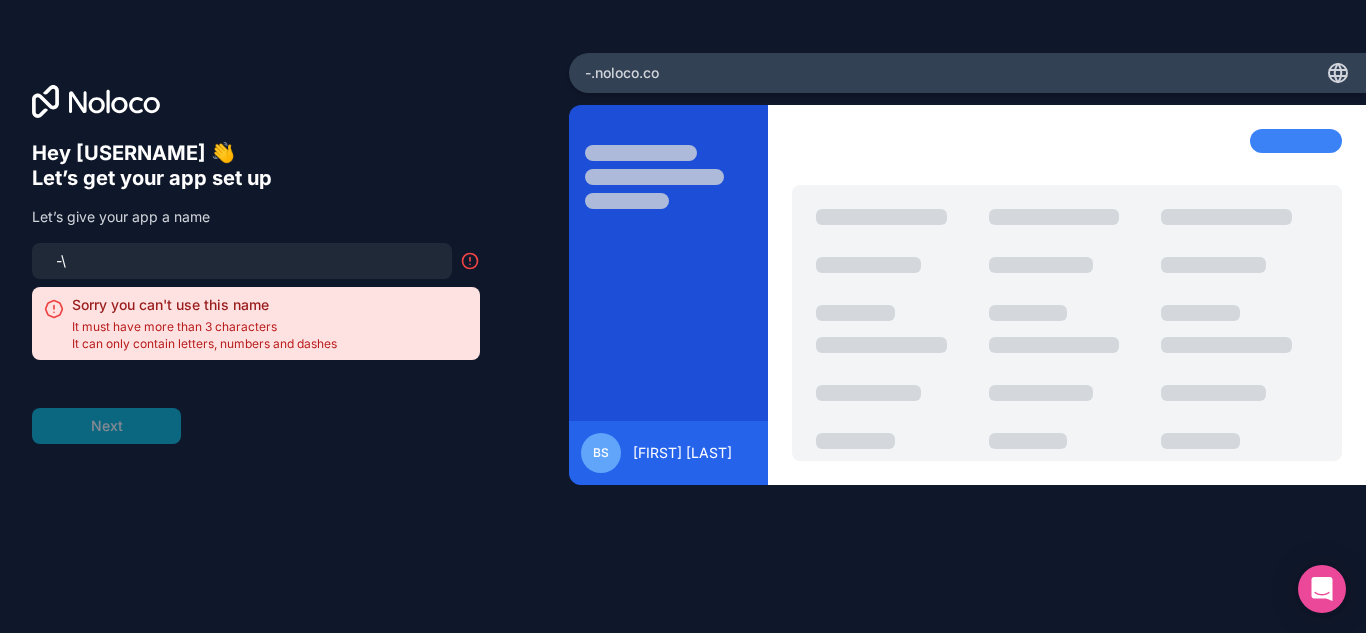 type on "-" 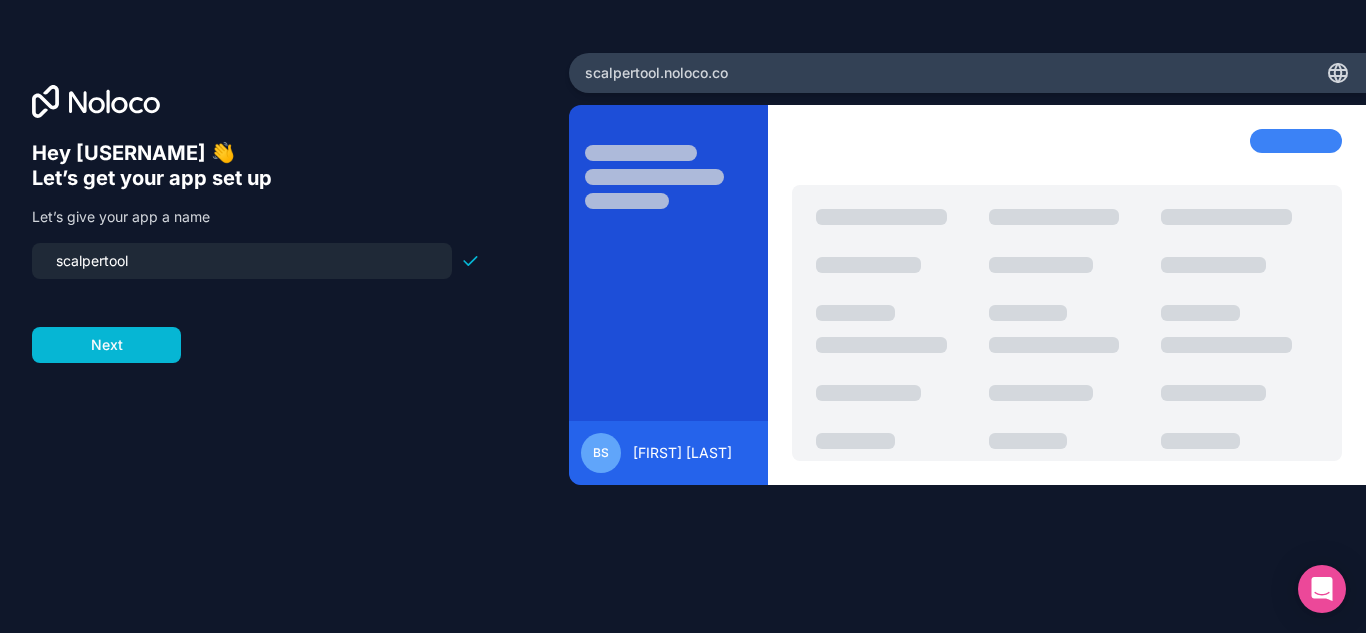 drag, startPoint x: 158, startPoint y: 274, endPoint x: 167, endPoint y: 267, distance: 11.401754 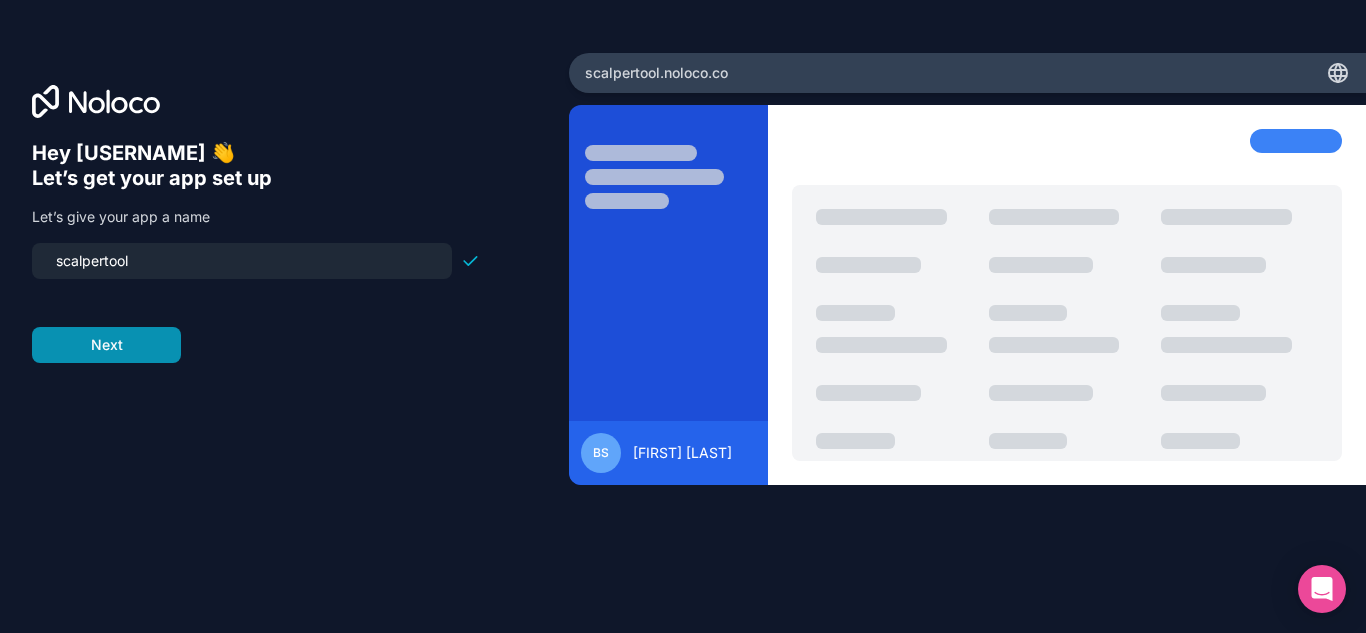 click on "Next" at bounding box center (106, 345) 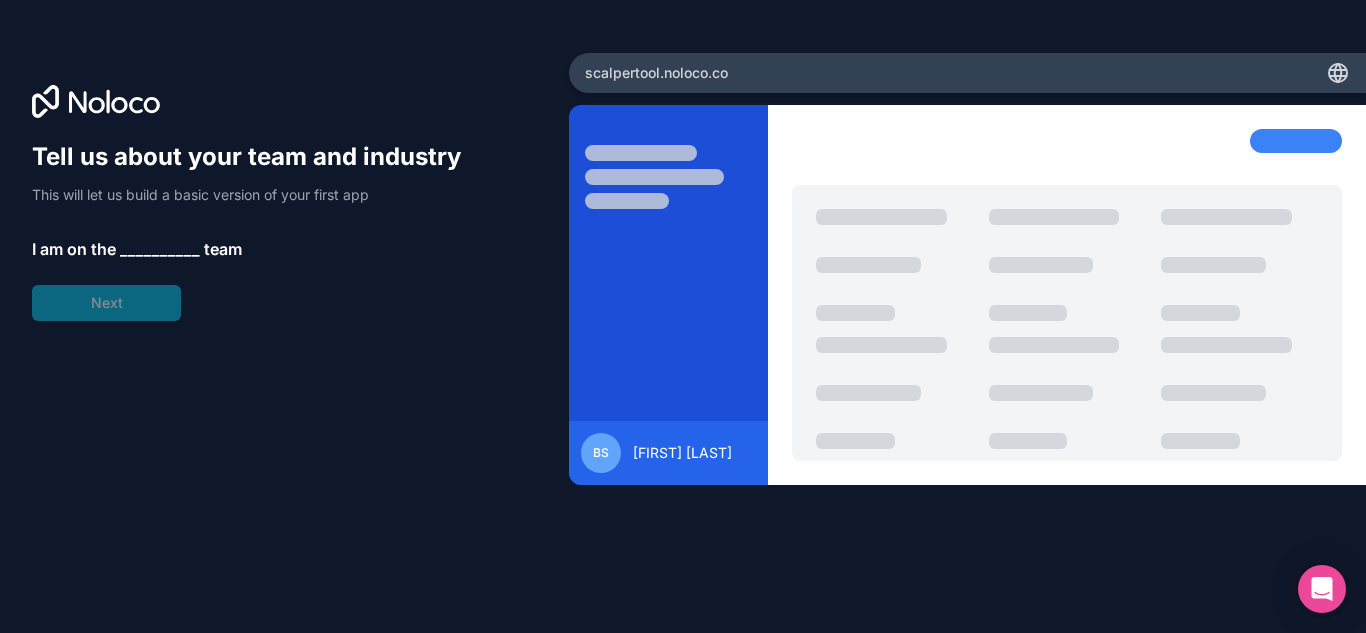 click on "__________" at bounding box center [160, 249] 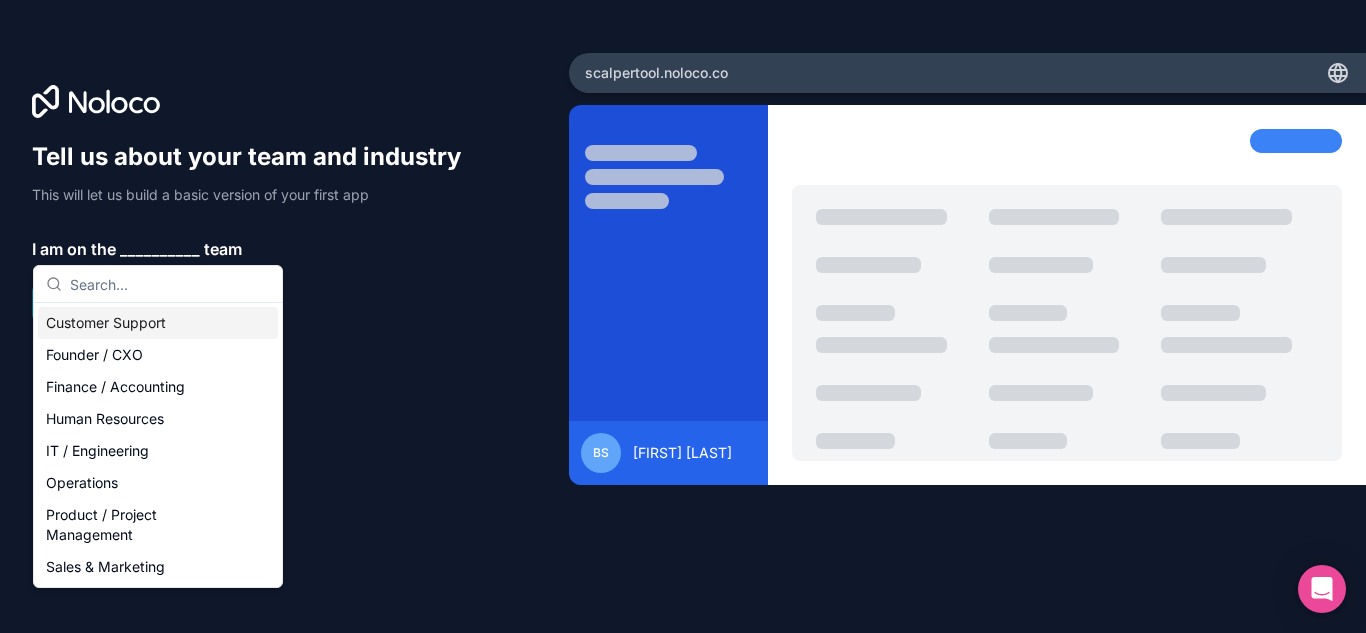 click on "__________" at bounding box center [160, 249] 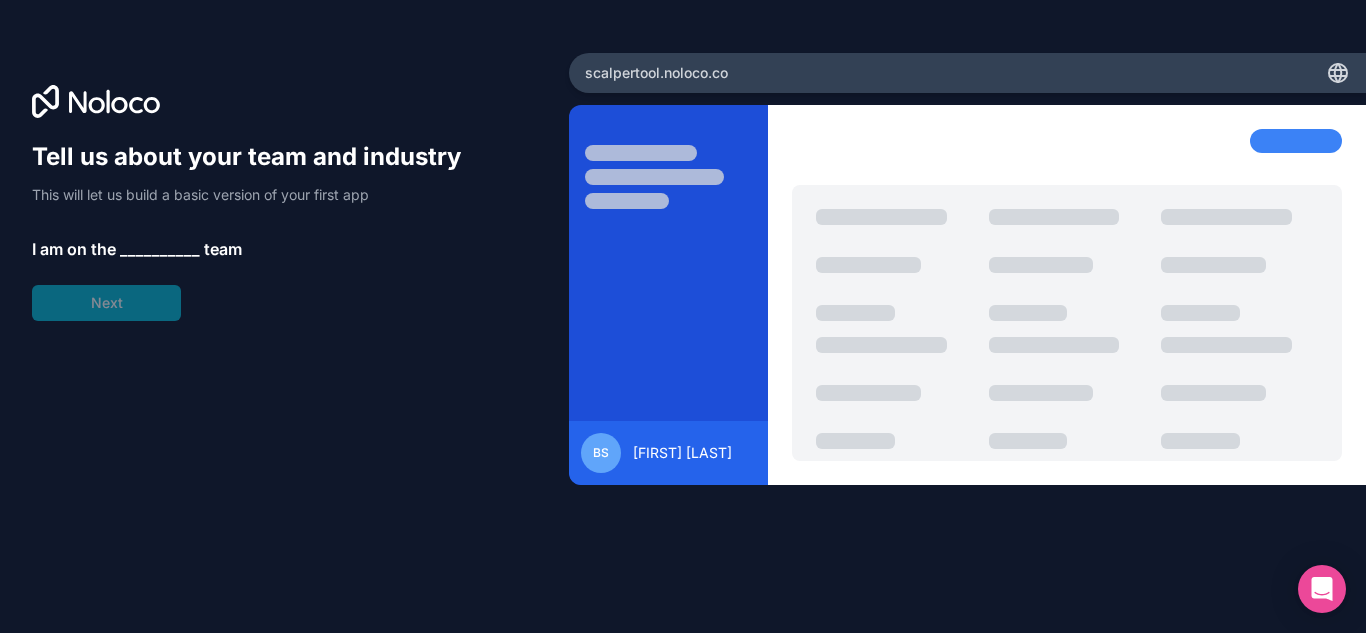 click on "__________" at bounding box center (160, 249) 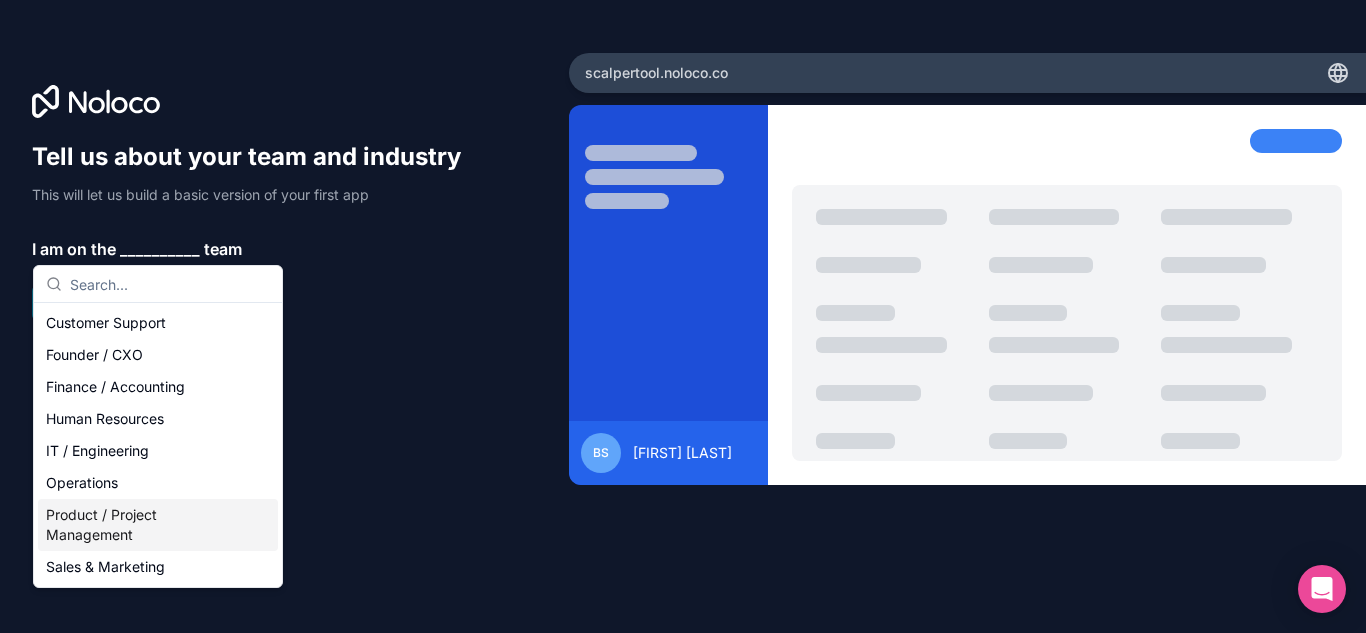 click on "Product / Project Management" at bounding box center [158, 525] 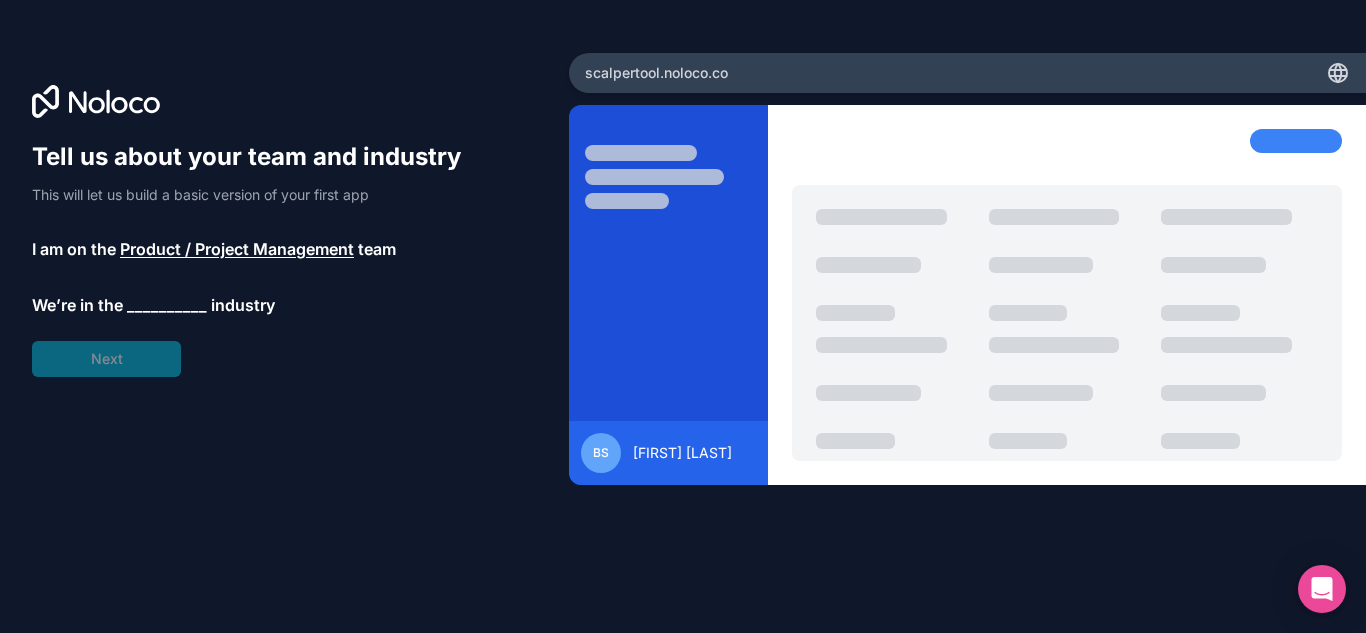 click on "__________" at bounding box center (167, 305) 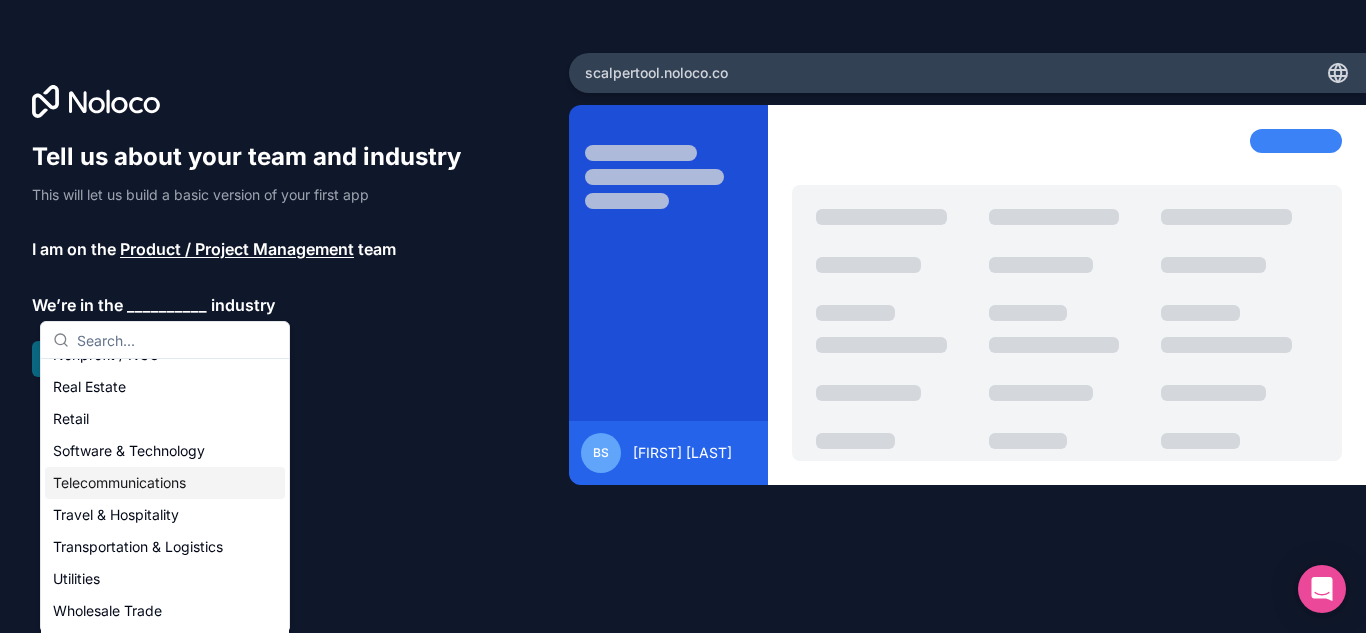 scroll, scrollTop: 412, scrollLeft: 0, axis: vertical 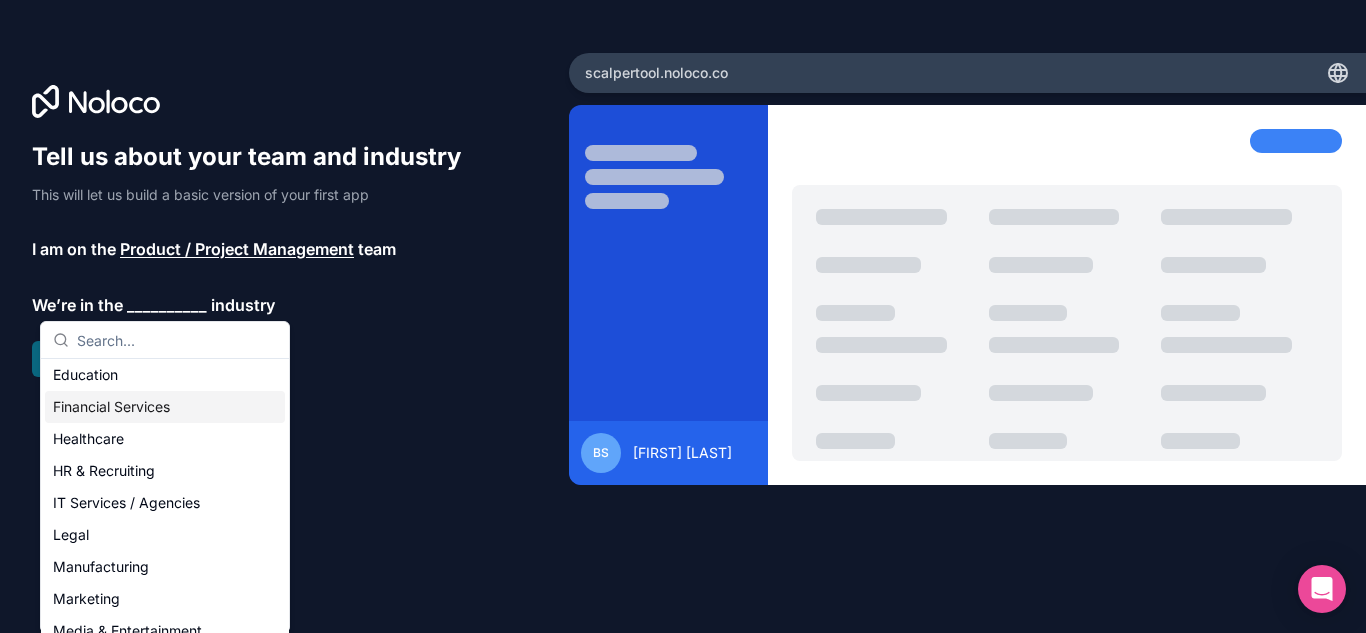 click on "Financial Services" at bounding box center [165, 407] 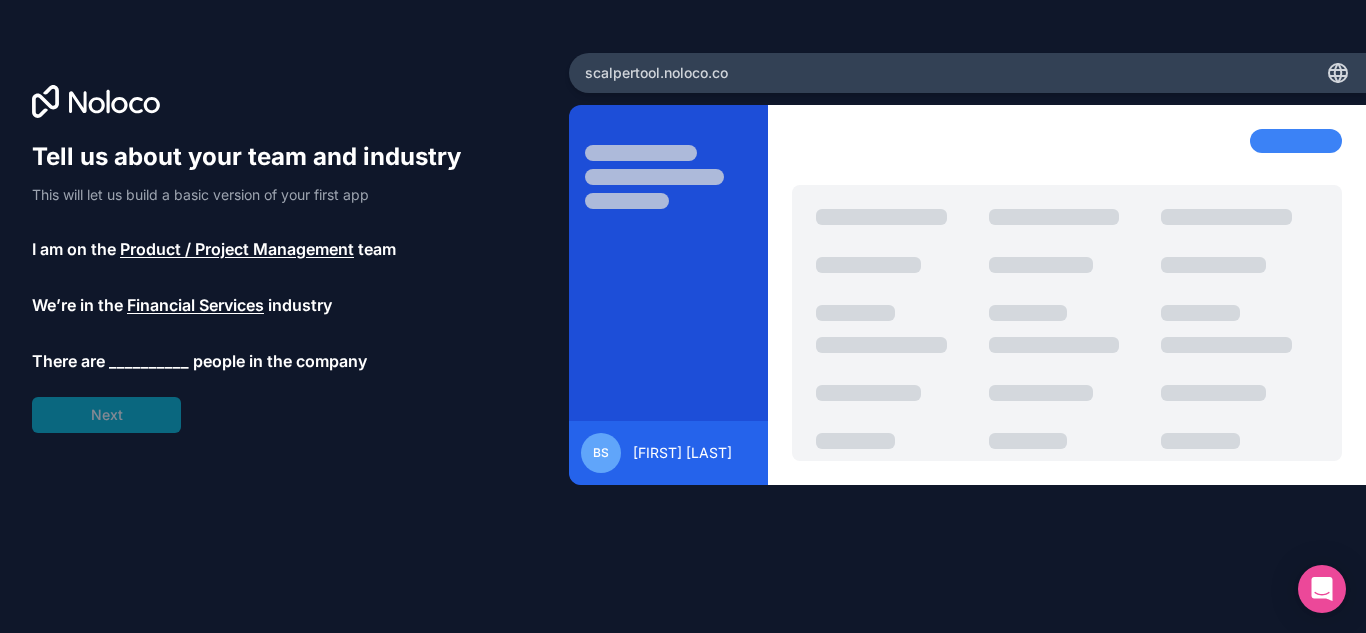 click on "__________" at bounding box center (149, 361) 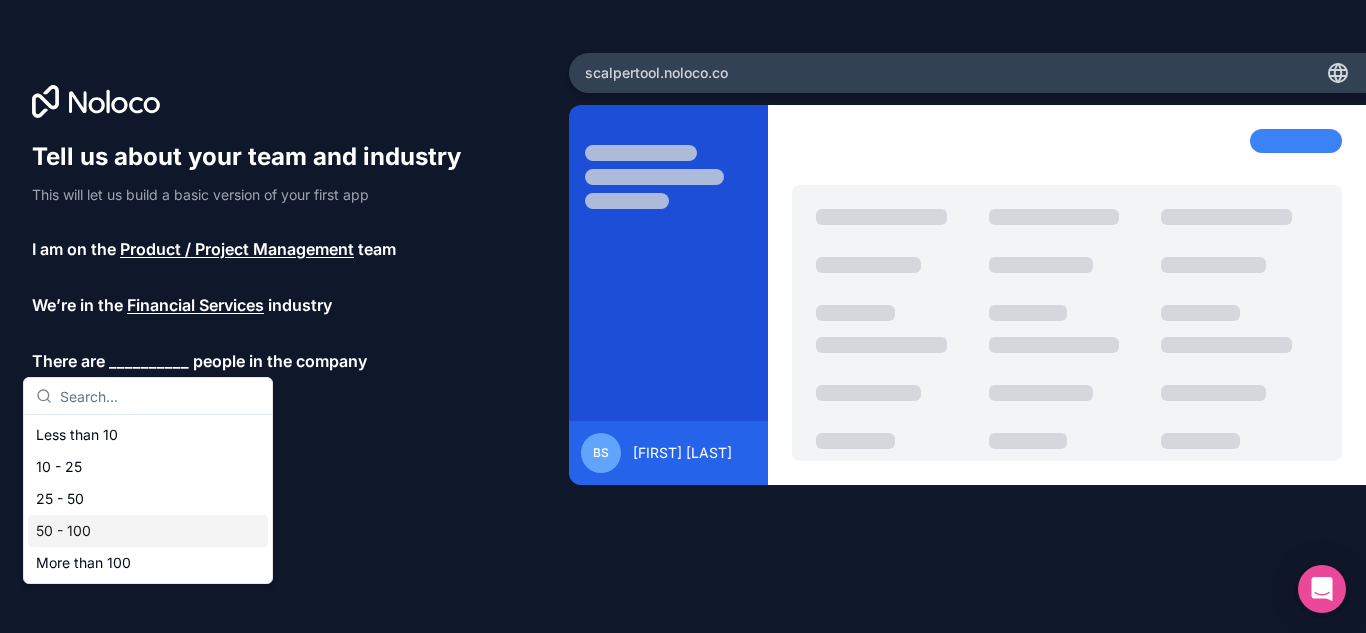 click on "50 - 100" at bounding box center [148, 531] 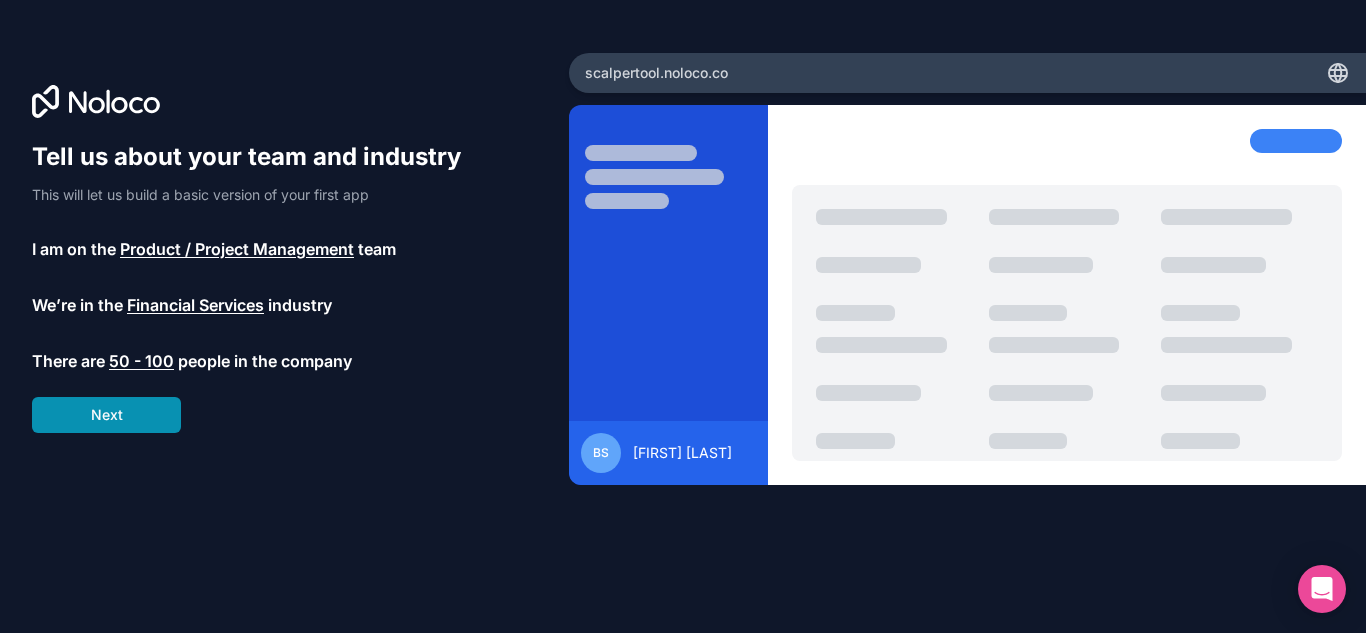 click on "Next" at bounding box center [106, 415] 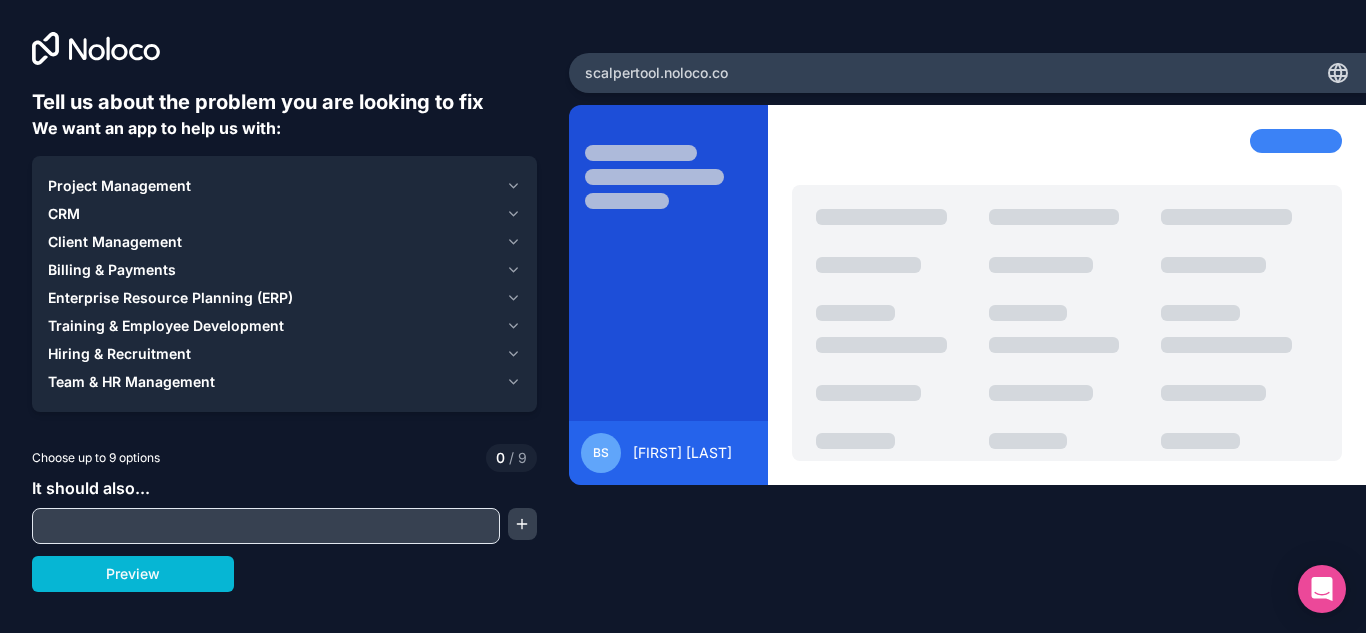 click on "Project Management" at bounding box center (119, 186) 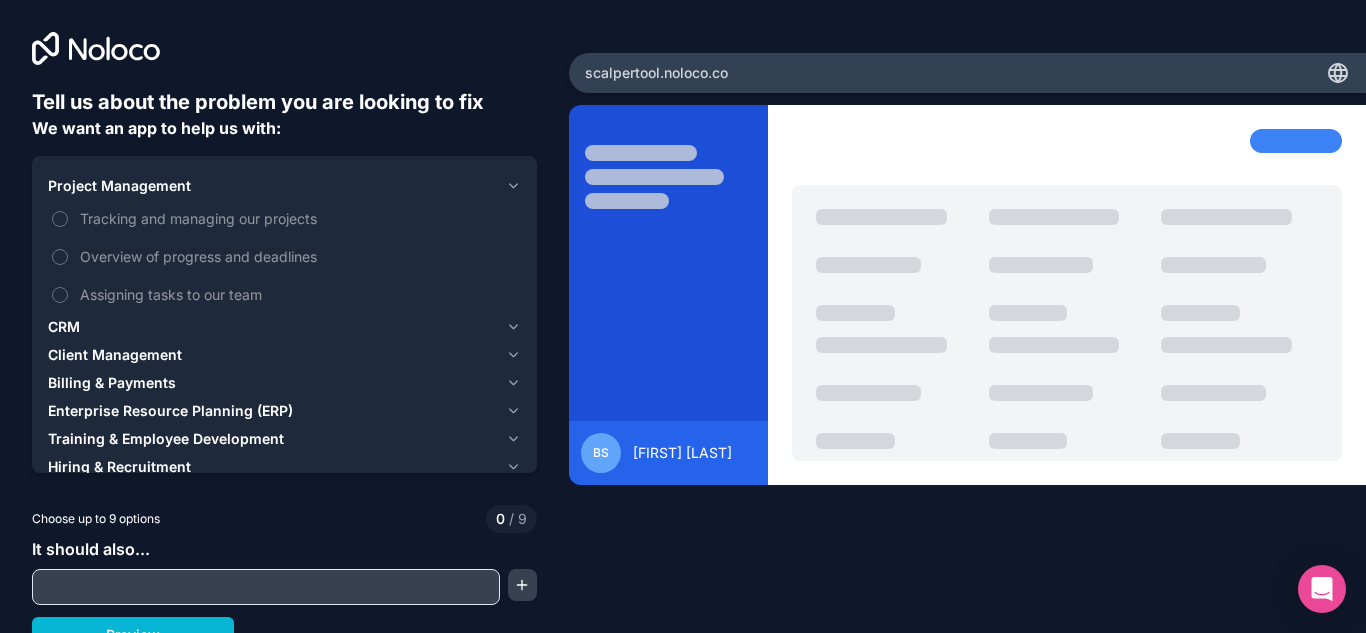 click on "Project Management" at bounding box center [284, 186] 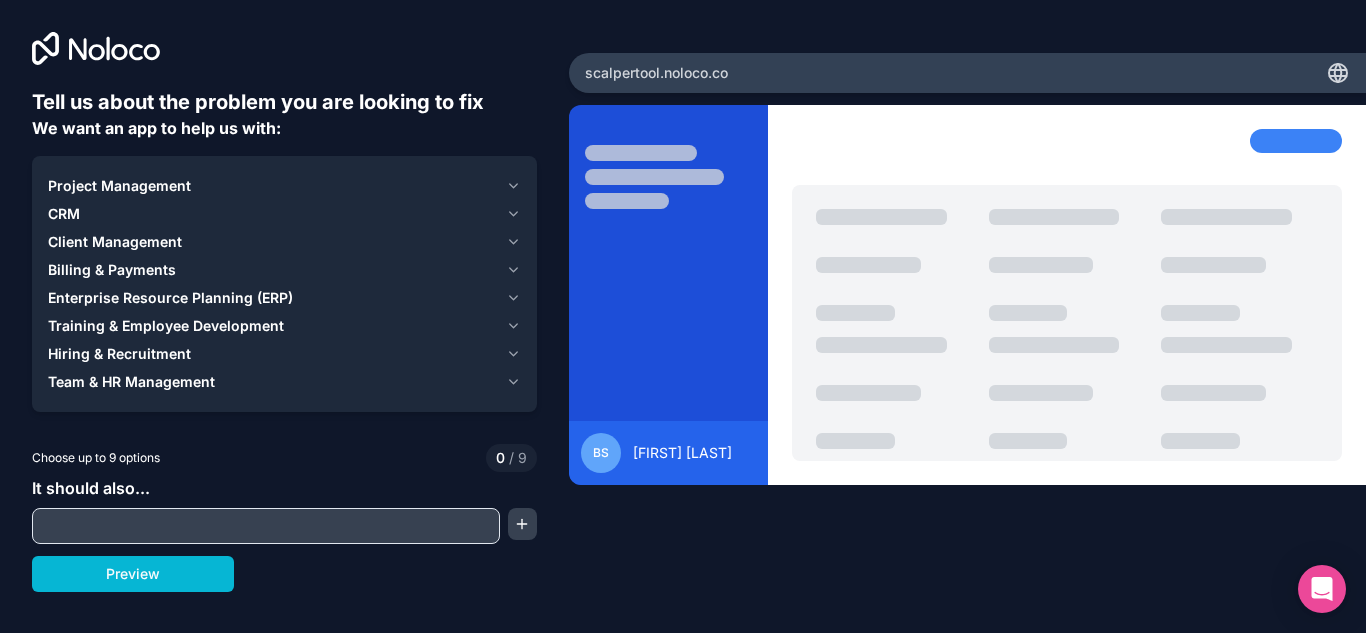 click on "Project Management" at bounding box center (119, 186) 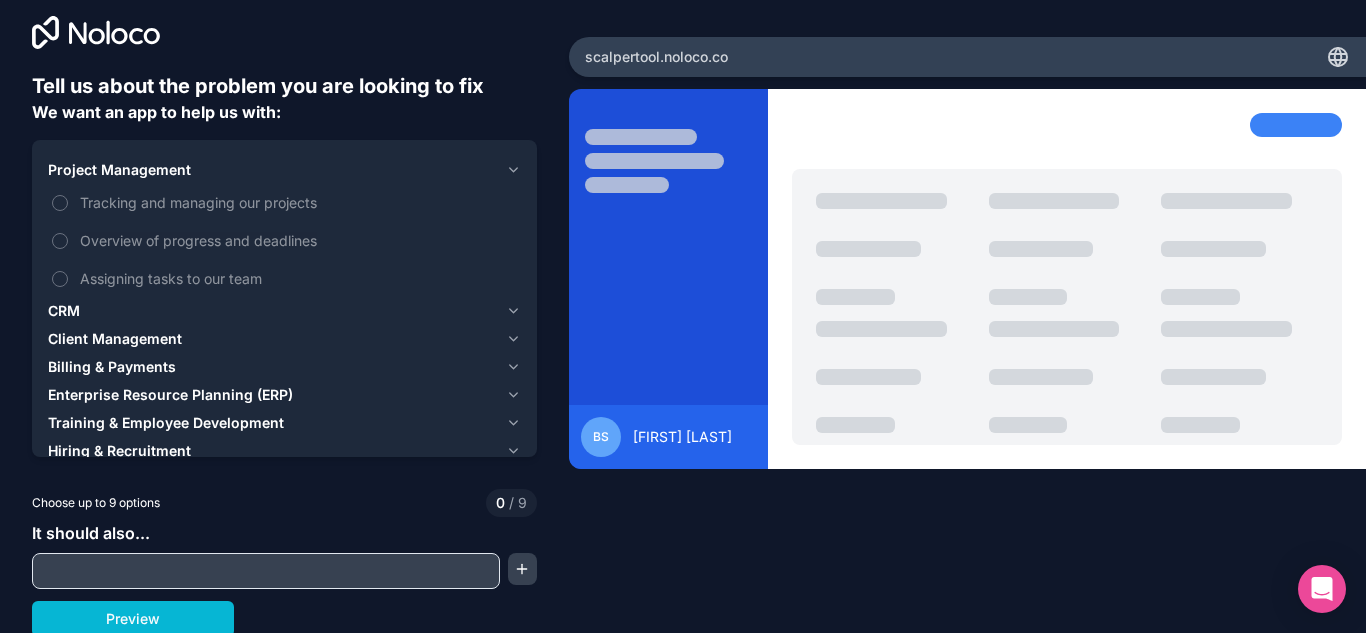 scroll, scrollTop: 20, scrollLeft: 0, axis: vertical 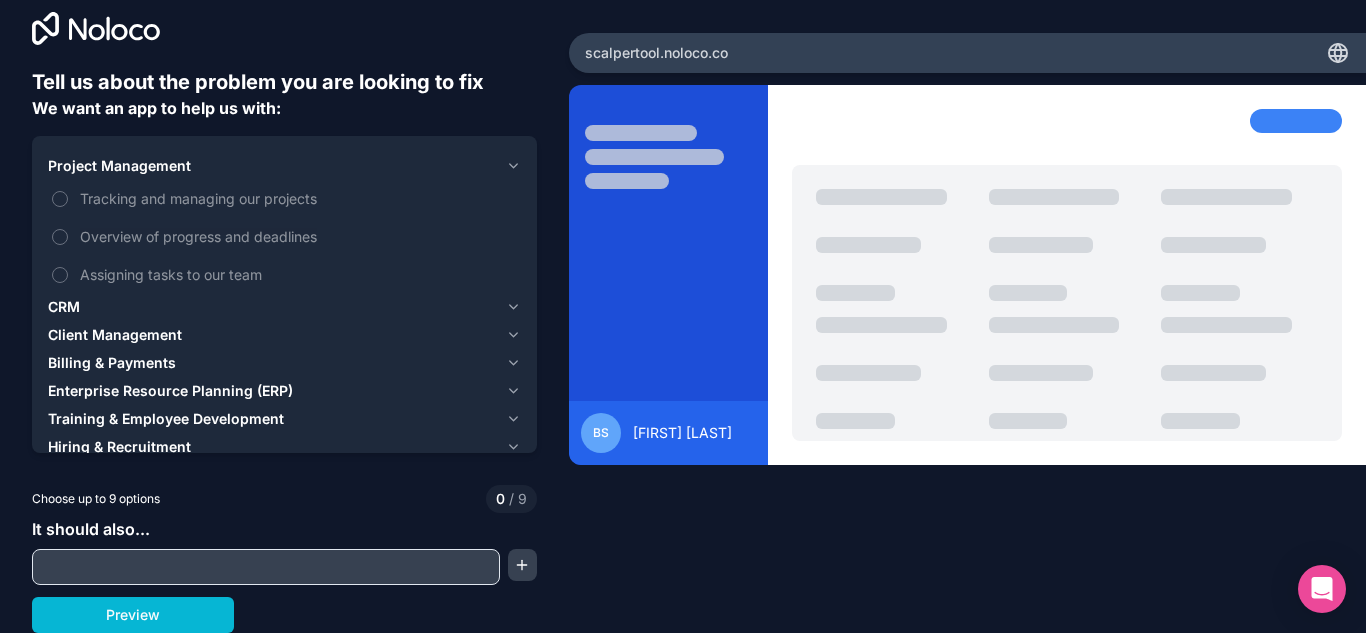 click at bounding box center [266, 567] 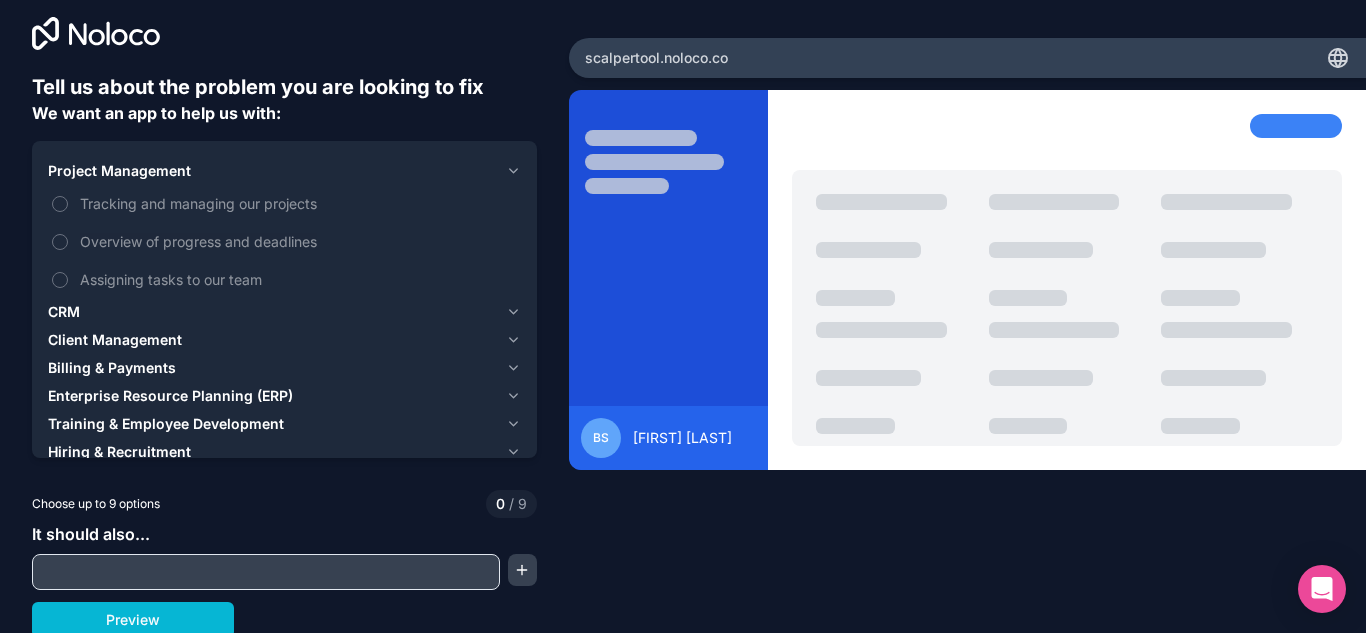 scroll, scrollTop: 20, scrollLeft: 0, axis: vertical 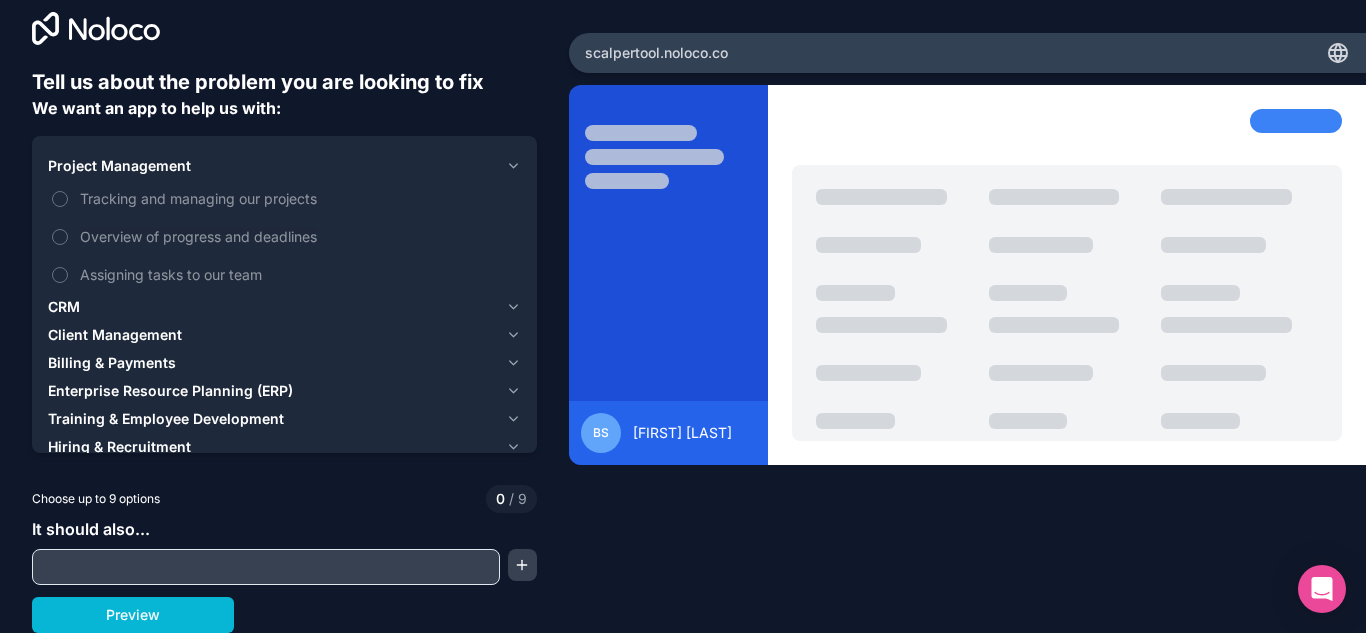 click at bounding box center (266, 567) 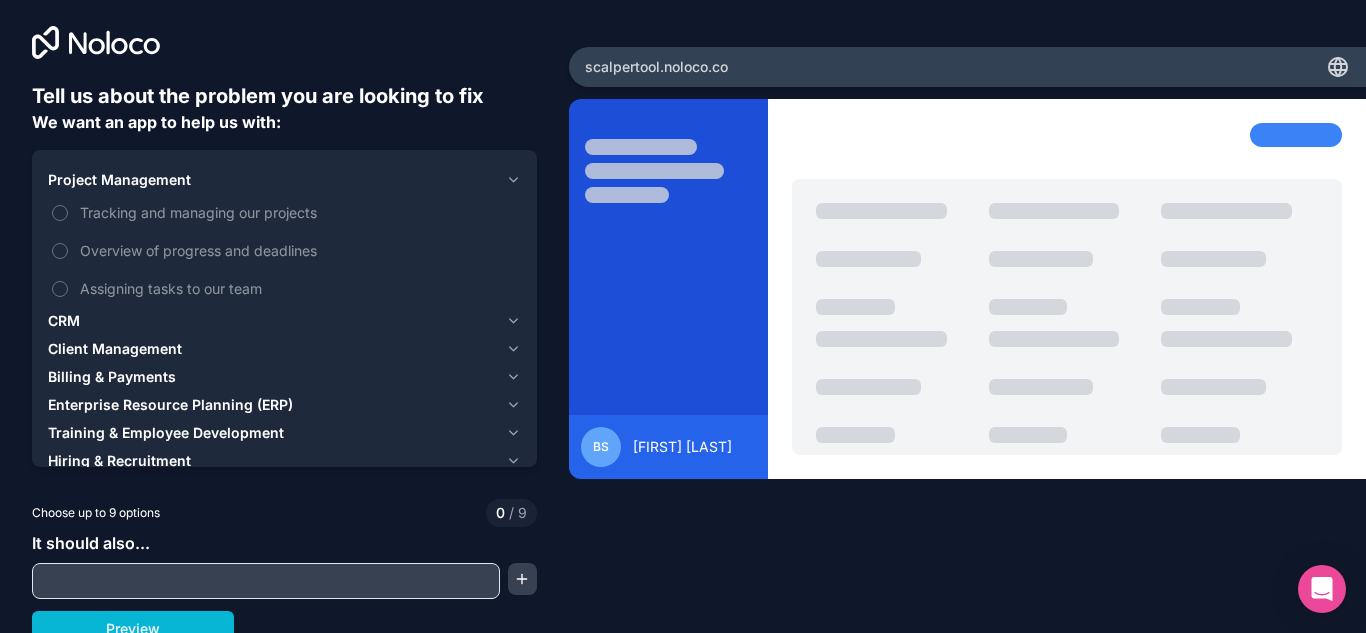scroll, scrollTop: 0, scrollLeft: 0, axis: both 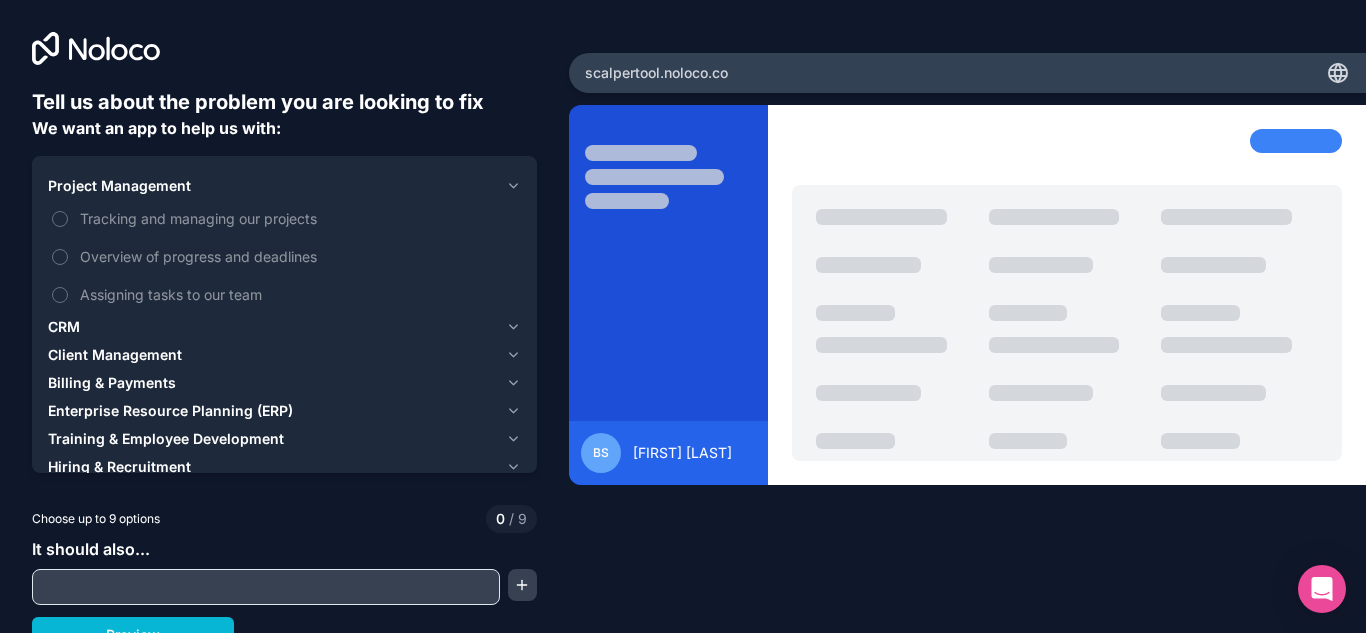 paste on "Create a product page for scalper termnal below s DRD attachtng the actual mage of scalper tool and refere product page of compettor - https://upstox.com/scalper/ Headline -Scalping Tool designed for traders speed, precision, and quick decision-making. The Scalping Tool  designed  for traders who thrive on speed, precision, and quick decision-making. CTA to open scalping tool Key Features ⚡ Ultra-Fast Order Execution  Engineered for minimal latency, enabling traders to place and execute orders instantly   🎯 One Tap Trading Trade without opening the order form—just press a shortcut and execute instantly   Shortcut mapping for instant buy/sell actions:   Shift + Left Arrow → Buy Call   Shift + Right Arrow → Sell Call   Shift + Up Arrow → Buy Put   Shift + Down Arrow → Sell Put ALL-IN-ONETRADESETUP Charts, positions, and orders—all visible on a single screen 🏎️ Scalper Mode Pre-configure your Order Lots and Order Type (Market or Limit)   One-time setup ensures you’re ready for rapid-fire trading..." 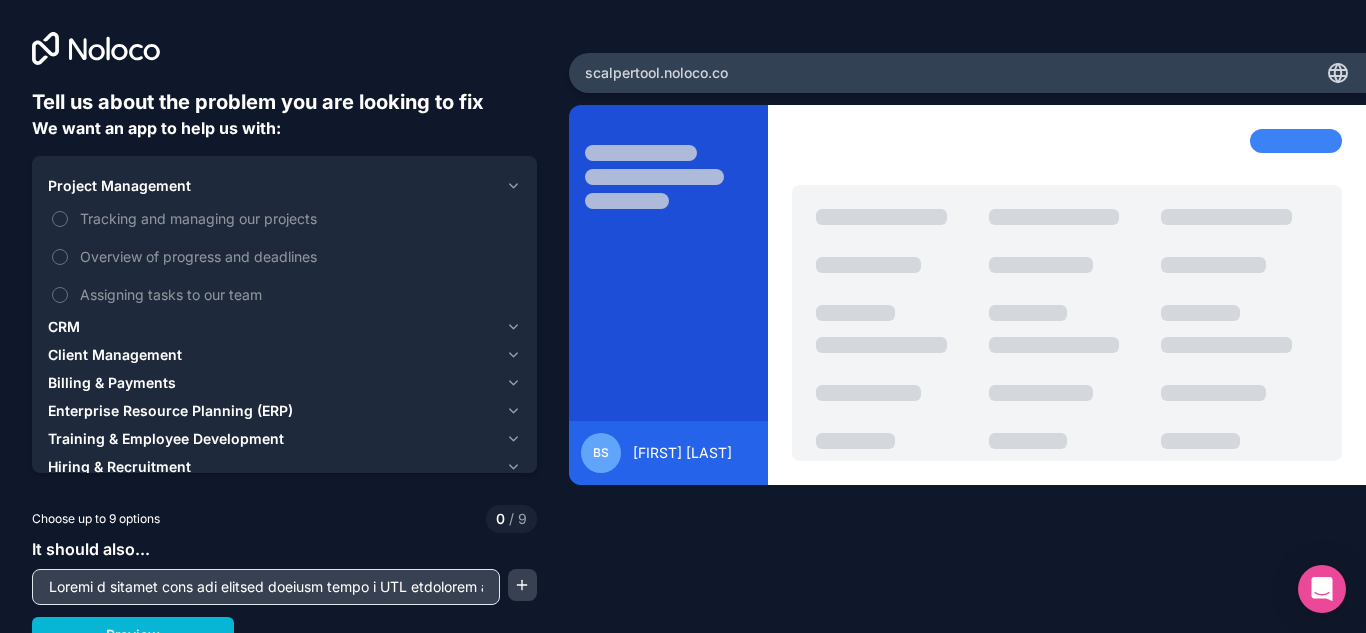 scroll, scrollTop: 0, scrollLeft: 6303, axis: horizontal 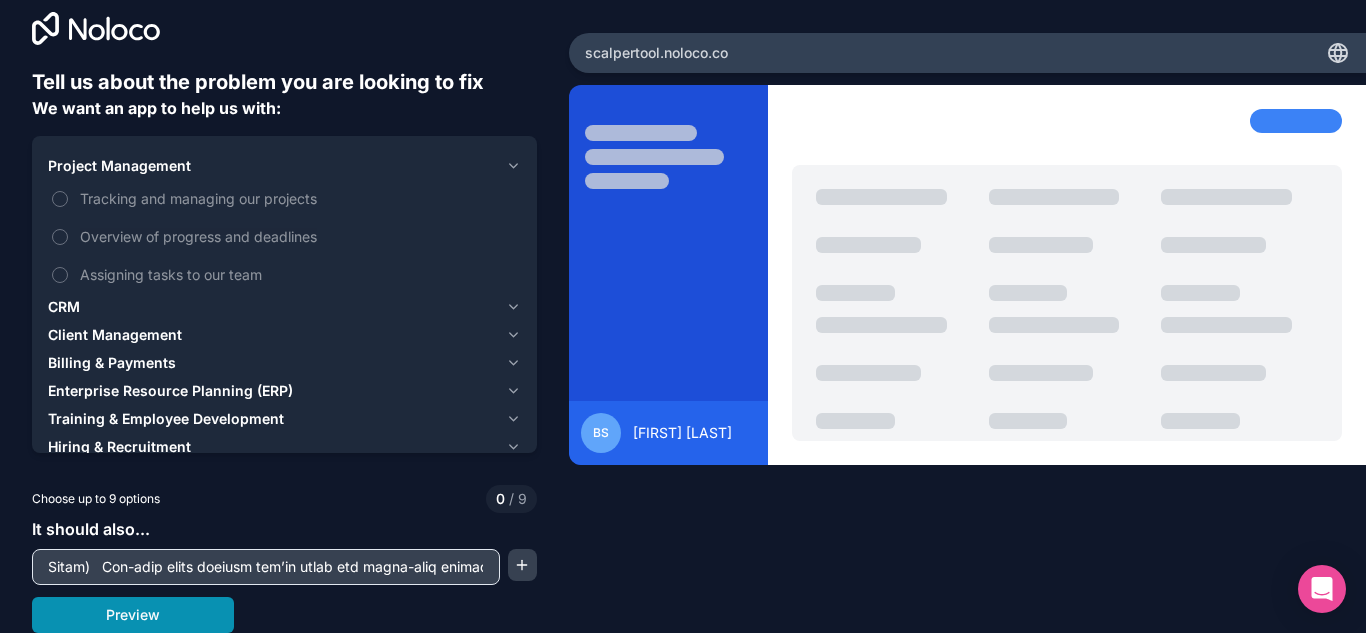 type on "Create a product page for scalper termnal below s DRD attachtng the actual mage of scalper tool and refere product page of compettor - https://upstox.com/scalper/ Headline -Scalping Tool designed for traders speed, precision, and quick decision-making. The Scalping Tool  designed  for traders who thrive on speed, precision, and quick decision-making. CTA to open scalping tool Key Features ⚡ Ultra-Fast Order Execution  Engineered for minimal latency, enabling traders to place and execute orders instantly   🎯 One Tap Trading Trade without opening the order form—just press a shortcut and execute instantly   Shortcut mapping for instant buy/sell actions:   Shift + Left Arrow → Buy Call   Shift + Right Arrow → Sell Call   Shift + Up Arrow → Buy Put   Shift + Down Arrow → Sell Put ALL-IN-ONETRADESETUP Charts, positions, and orders—all visible on a single screen 🏎️ Scalper Mode Pre-configure your Order Lots and Order Type (Market or Limit)   One-time setup ensures you’re ready for rapid-fire trading..." 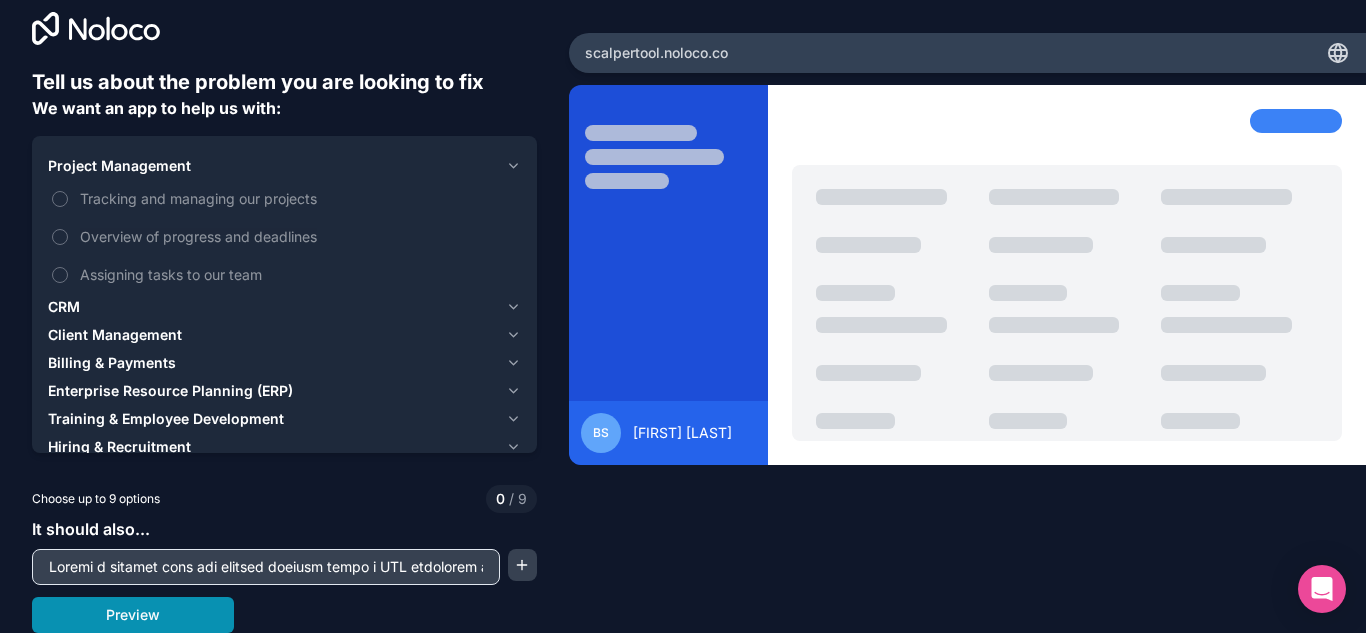 click on "Preview" at bounding box center [133, 615] 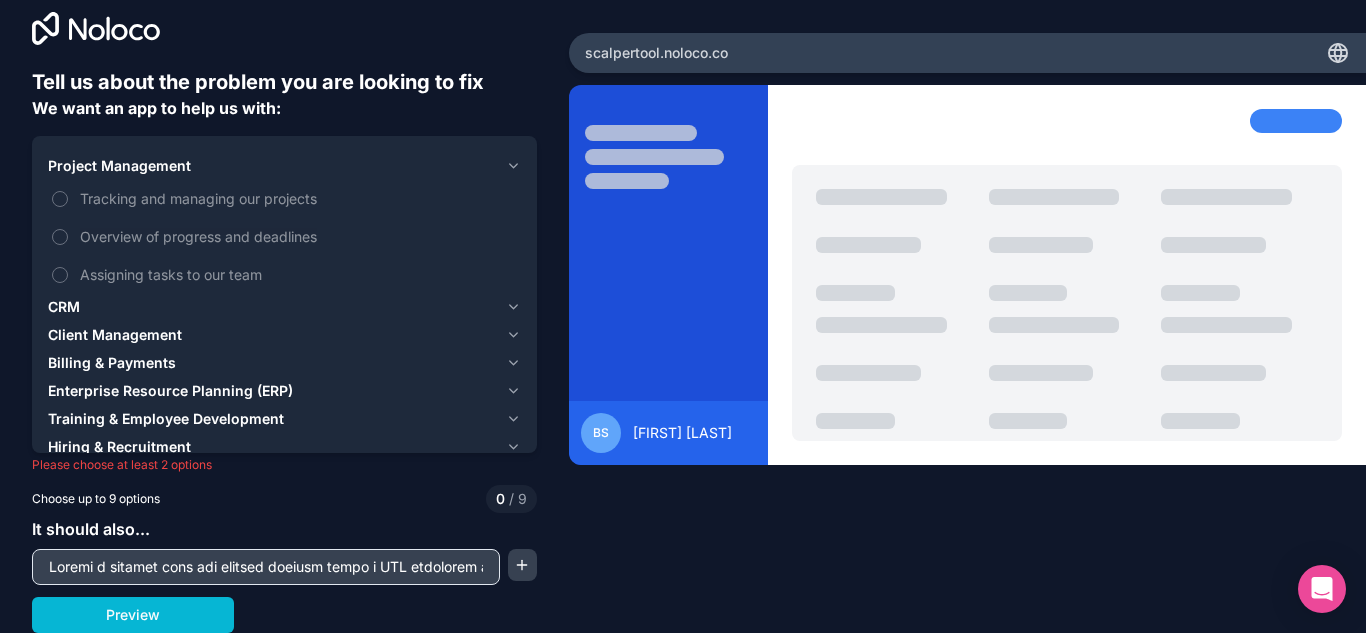 type 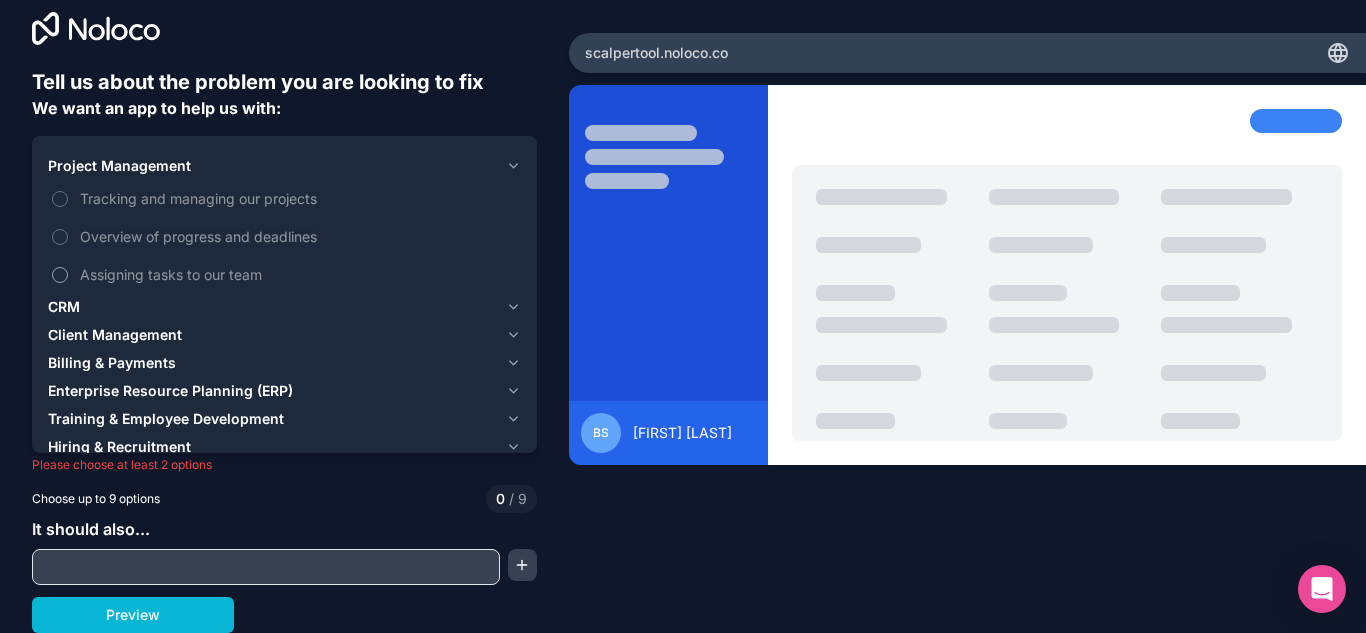 type 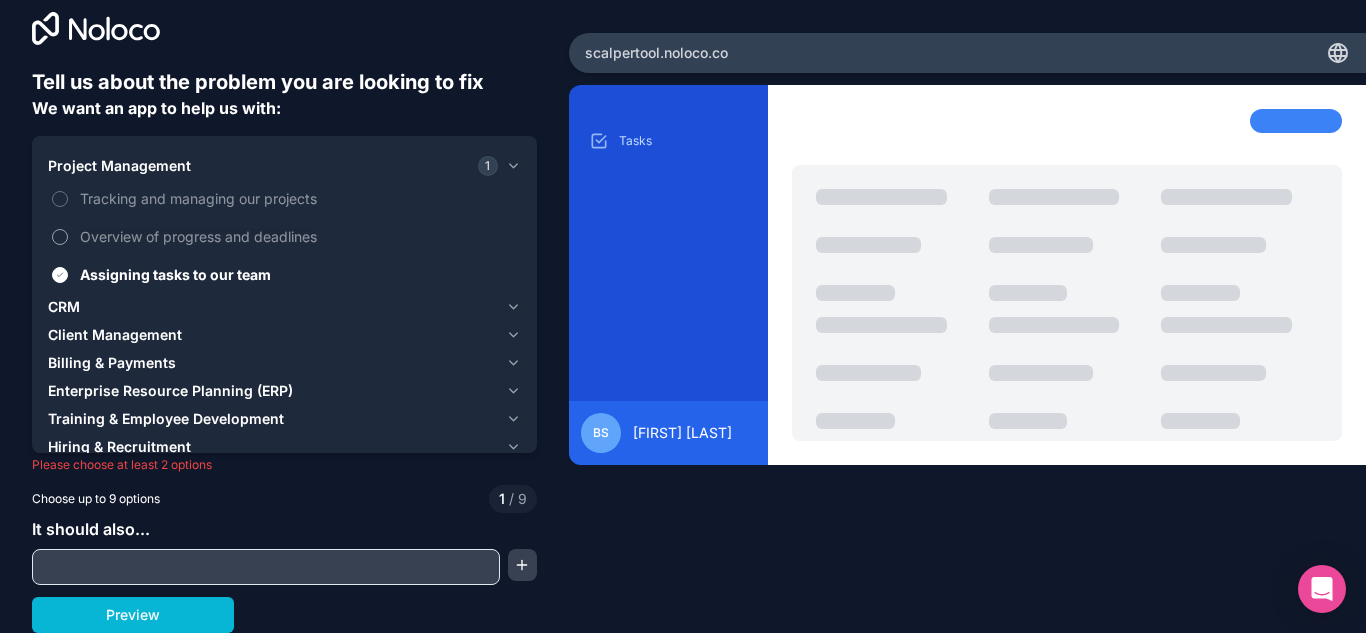 click on "Overview of progress and deadlines" at bounding box center [298, 236] 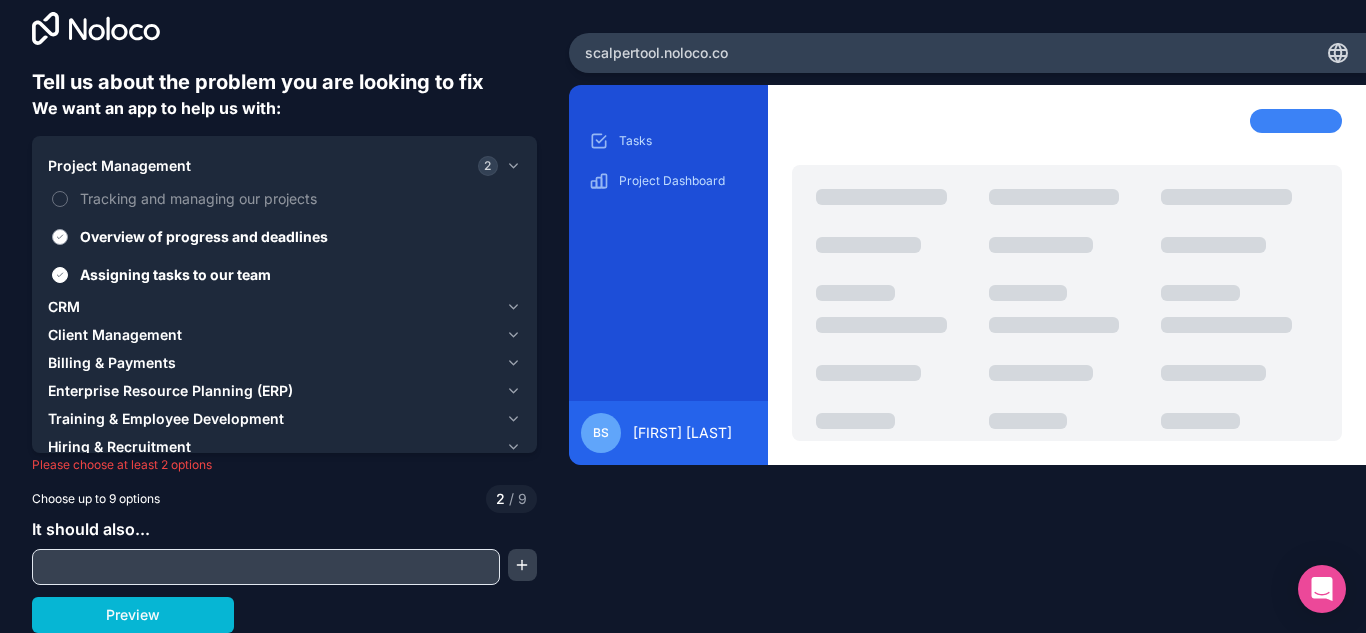 click on "Overview of progress and deadlines" at bounding box center (298, 236) 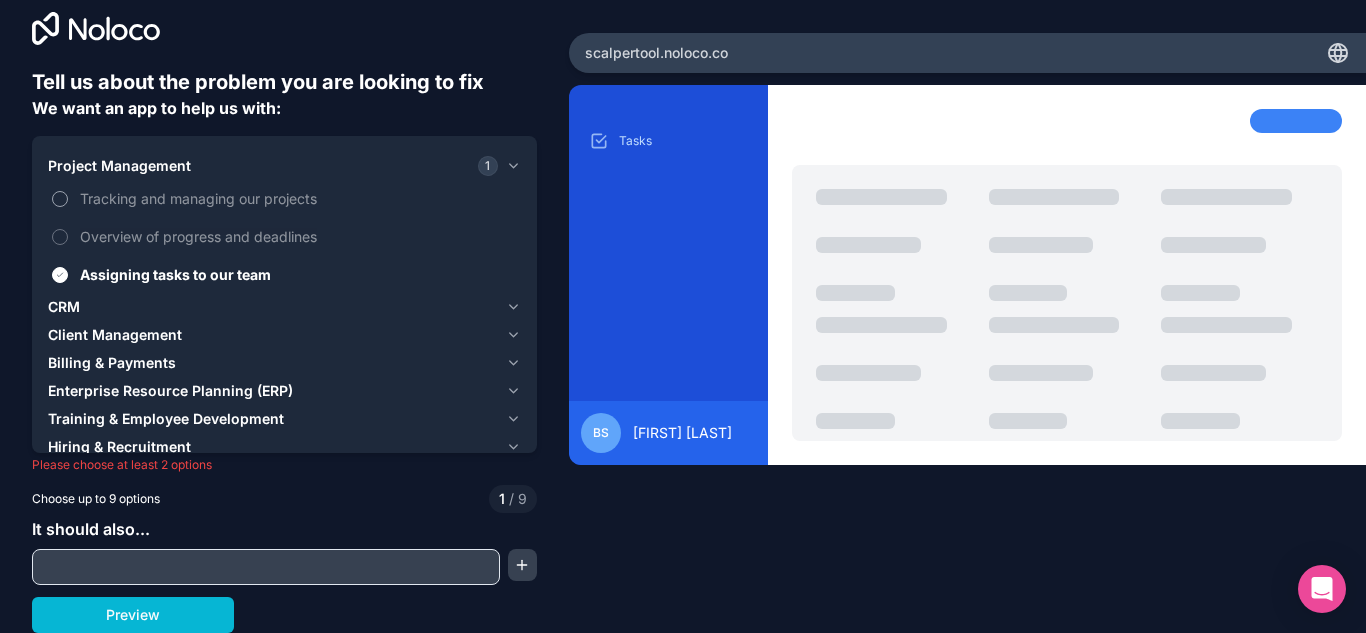 click on "Tracking and managing our projects" at bounding box center [284, 198] 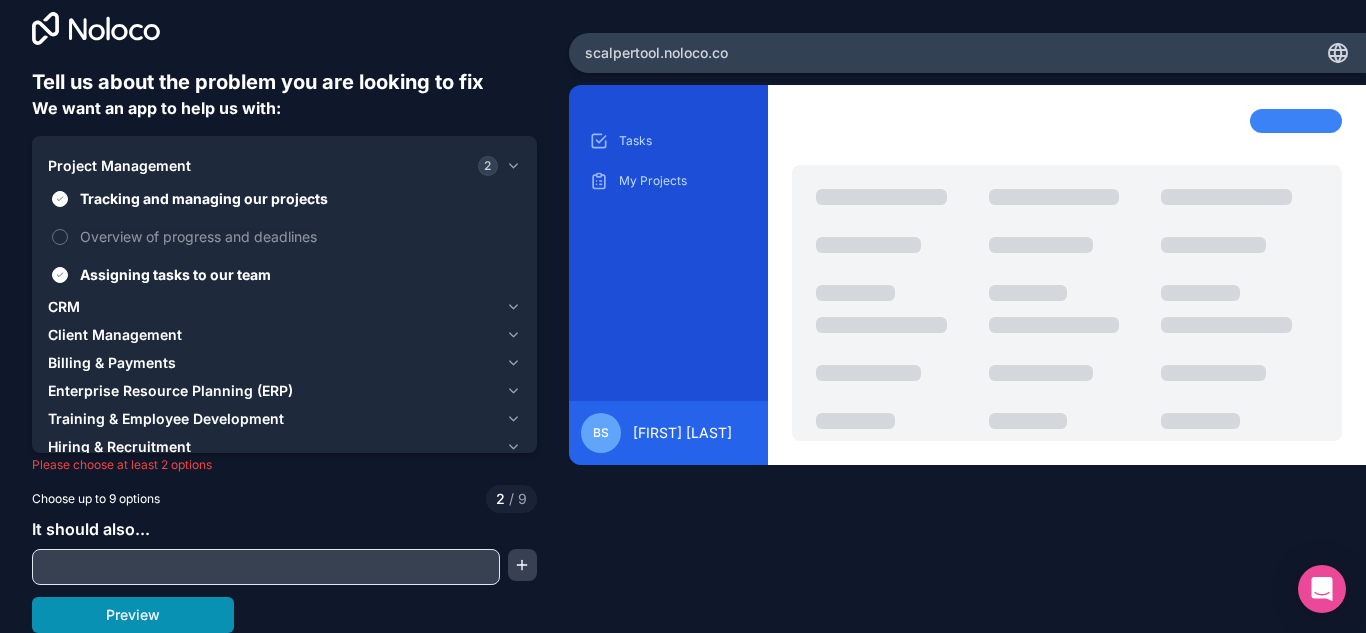 click on "Preview" at bounding box center [133, 615] 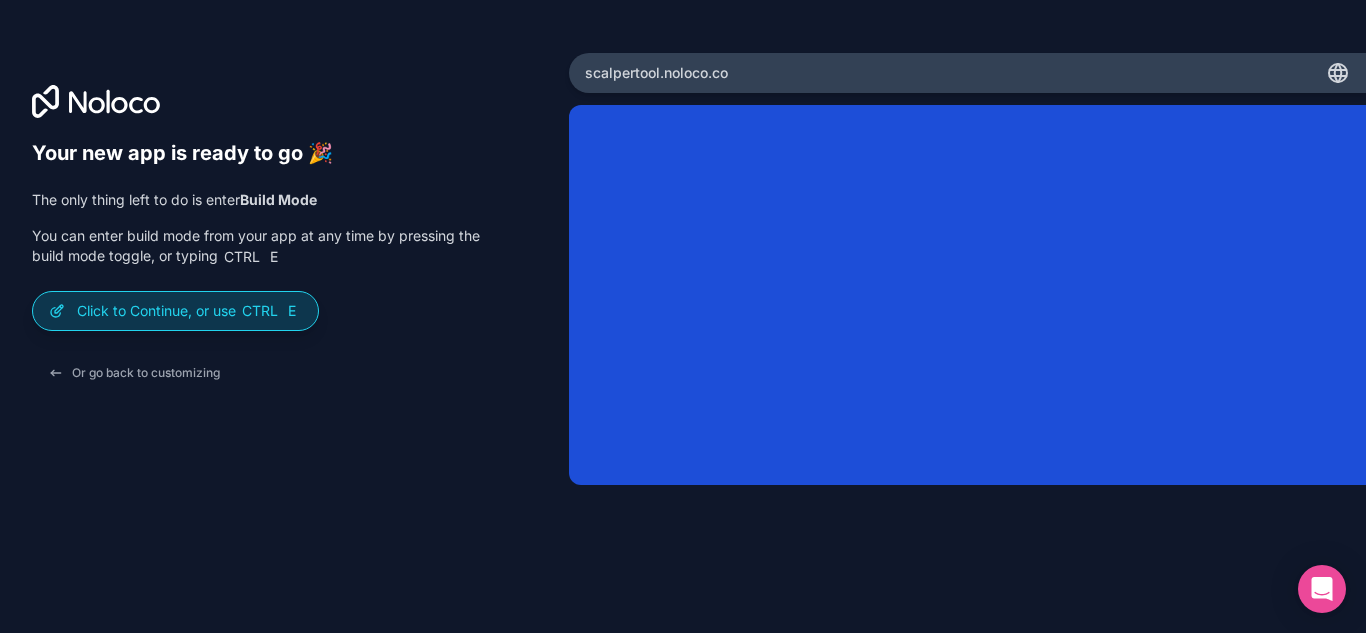 click on "Click to Continue, or use  Ctrl E" at bounding box center (175, 311) 